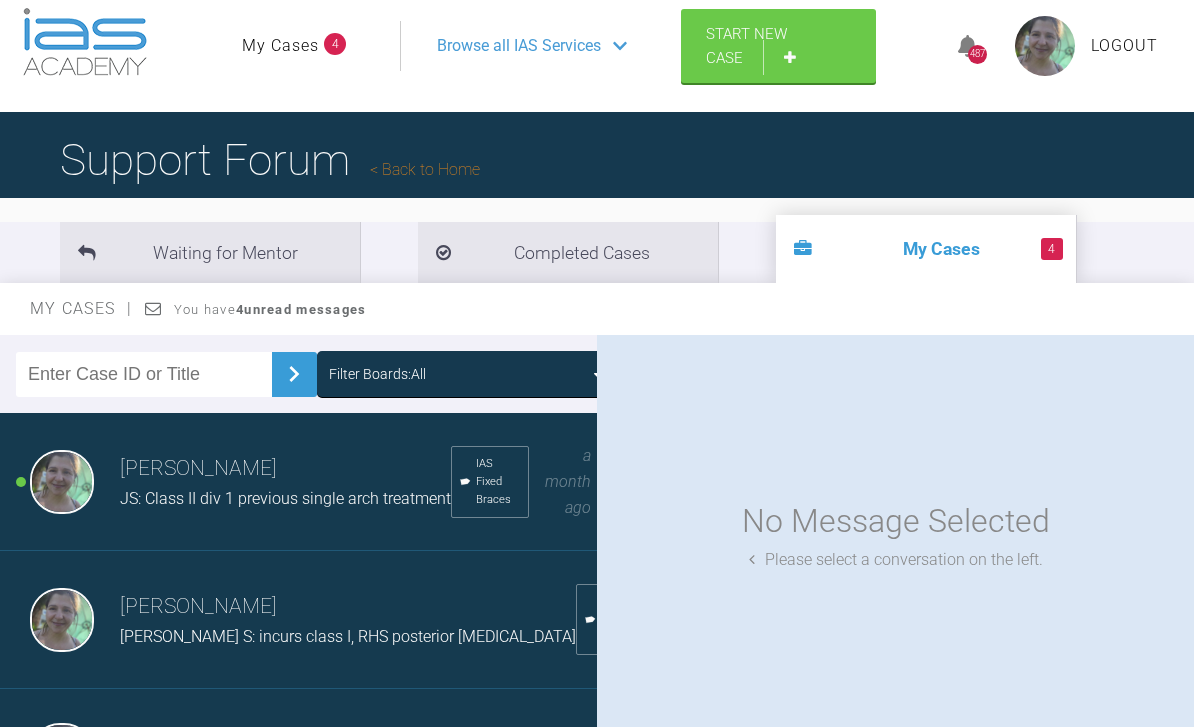 scroll, scrollTop: 21, scrollLeft: 0, axis: vertical 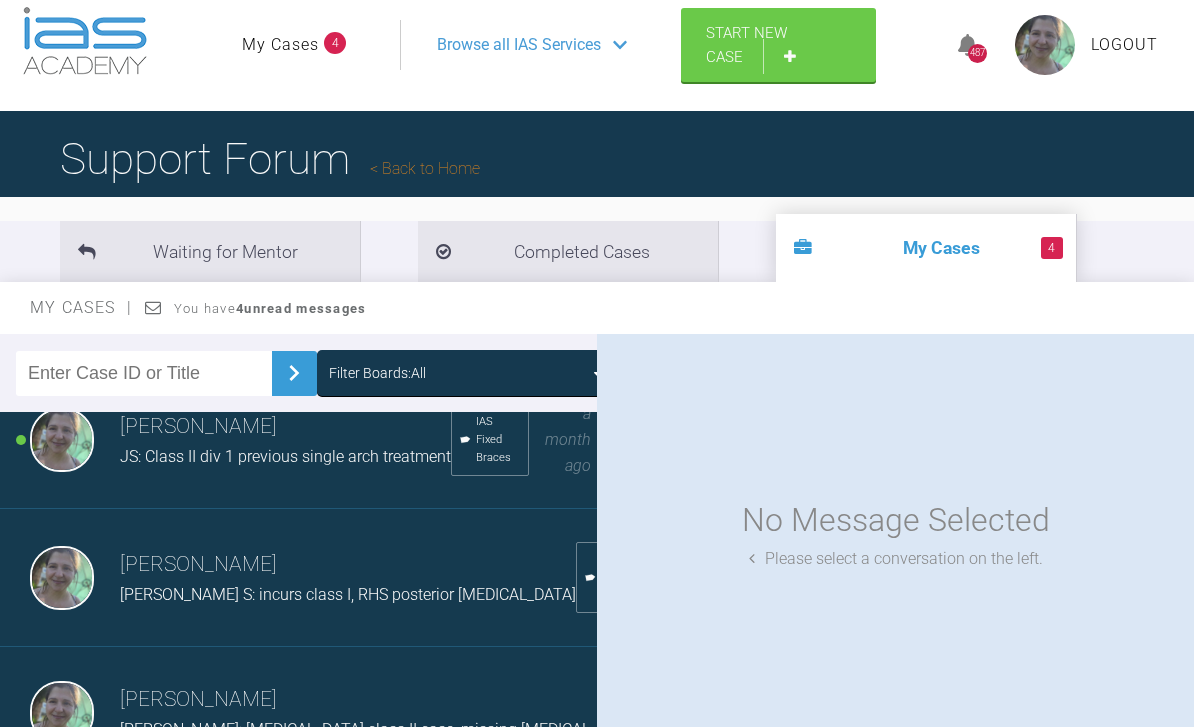 click on "[PERSON_NAME] JS: Class II div 1 previous single arch treatment  IAS Fixed Braces a month ago" at bounding box center (298, 440) 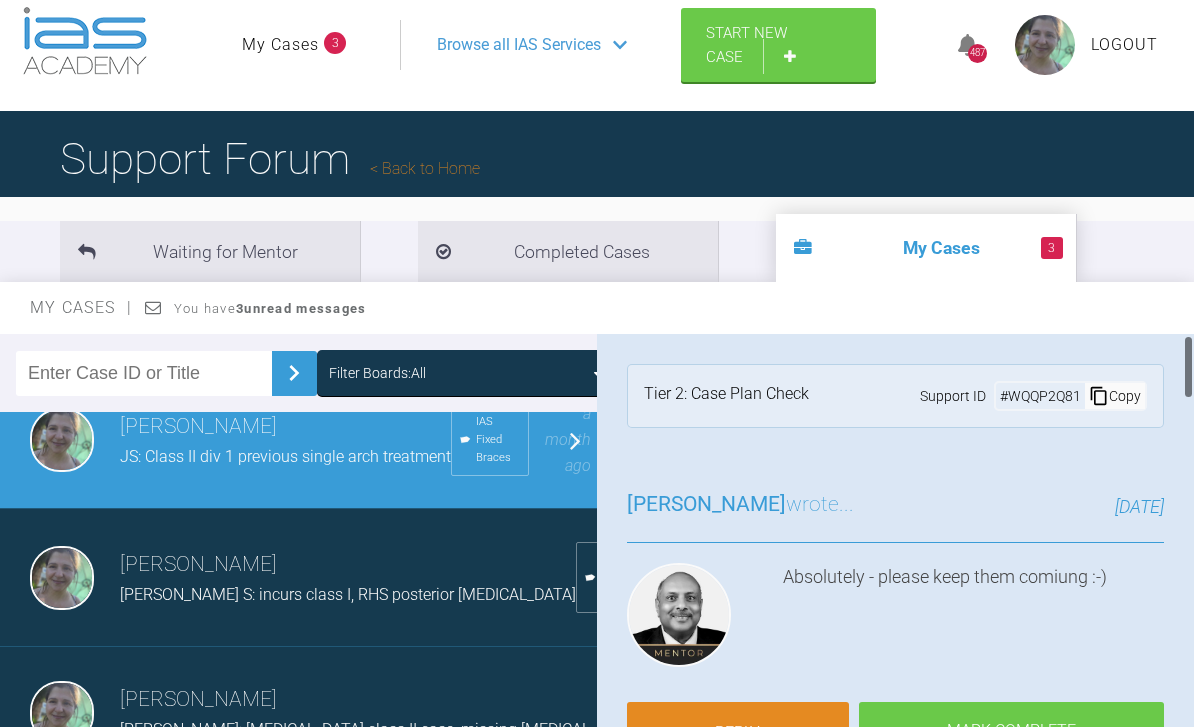 scroll, scrollTop: 87, scrollLeft: 0, axis: vertical 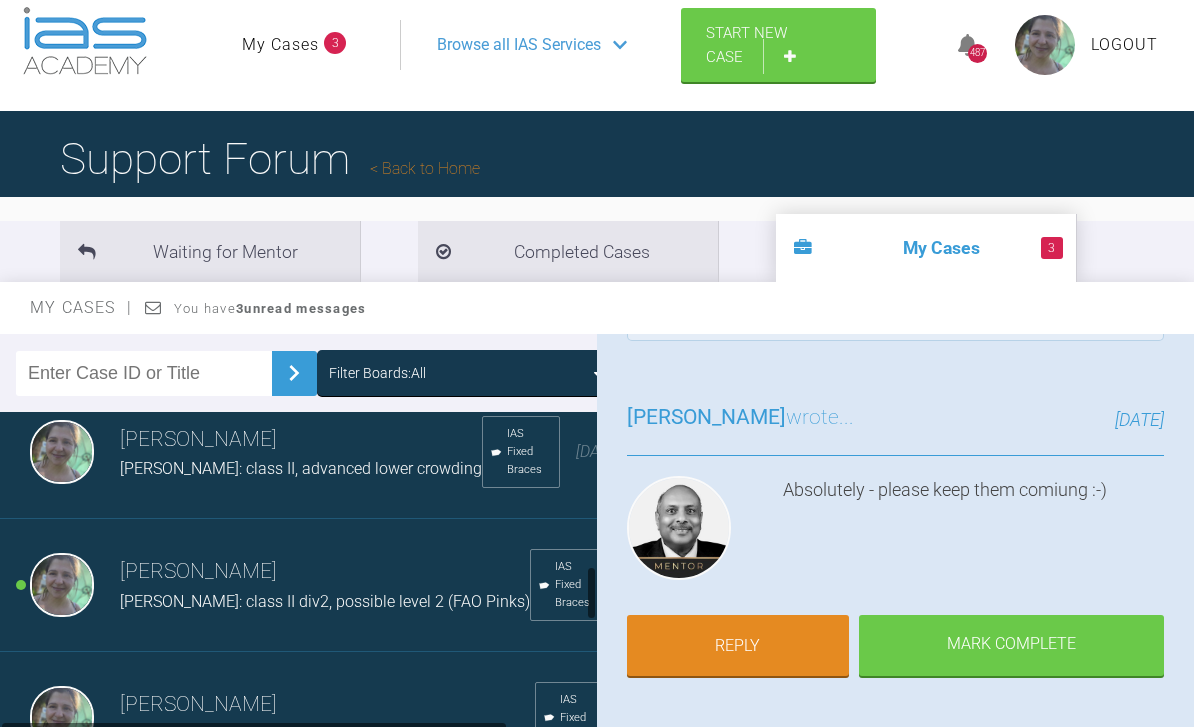 click on "[PERSON_NAME]" at bounding box center (325, 572) 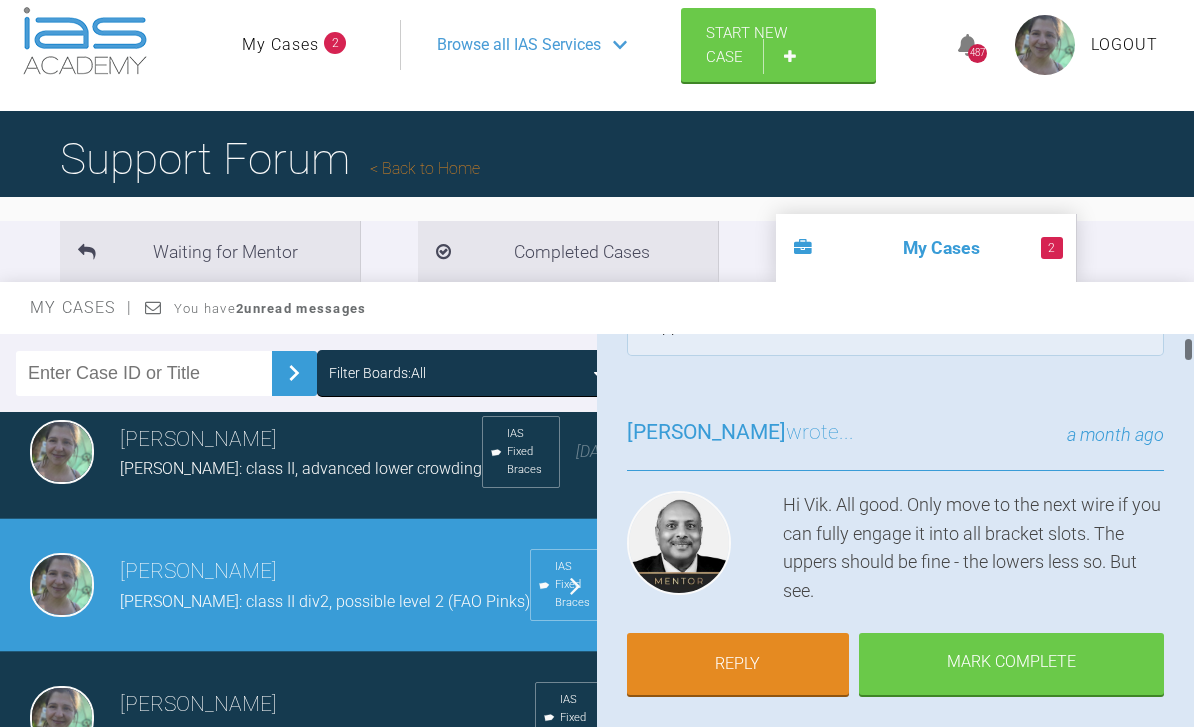 scroll, scrollTop: 120, scrollLeft: 0, axis: vertical 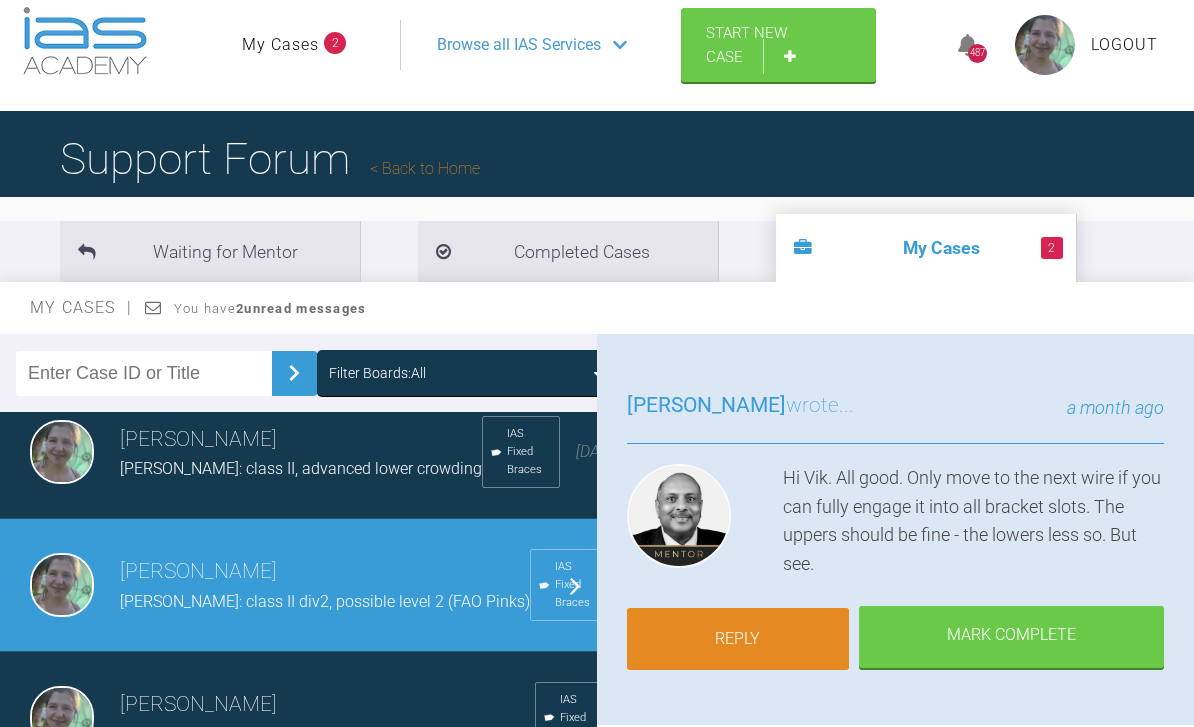 click on "Reply" at bounding box center (738, 639) 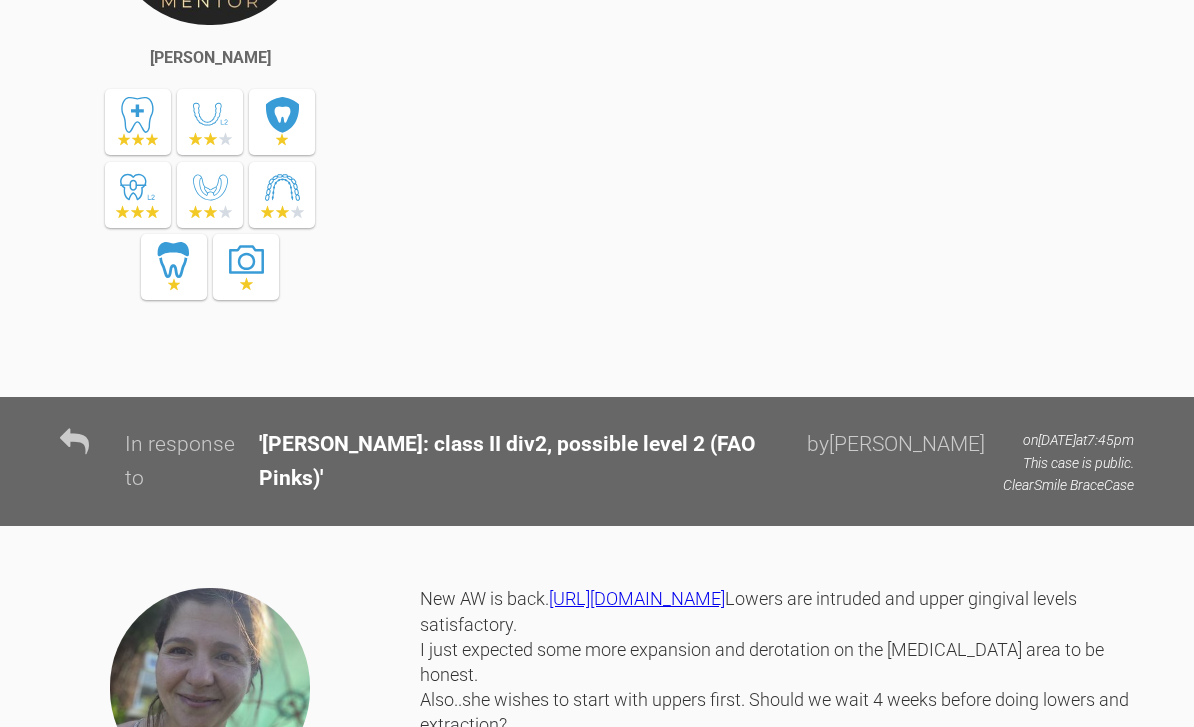 scroll, scrollTop: 25508, scrollLeft: 0, axis: vertical 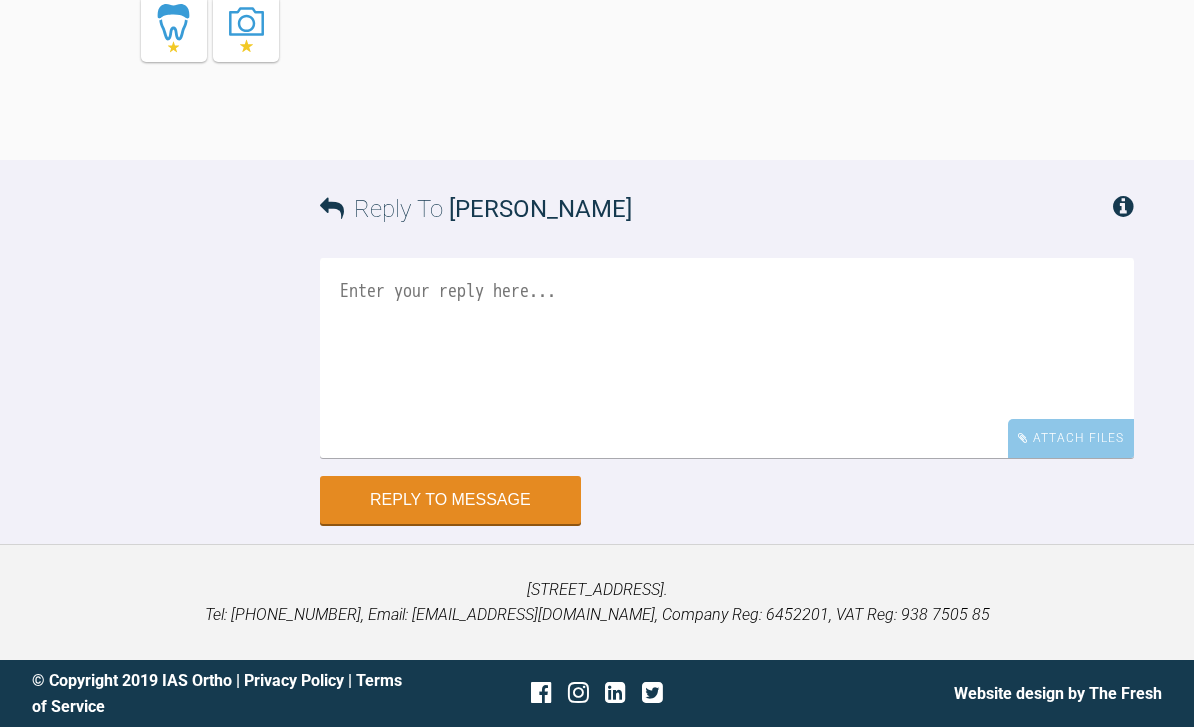 click at bounding box center [727, 358] 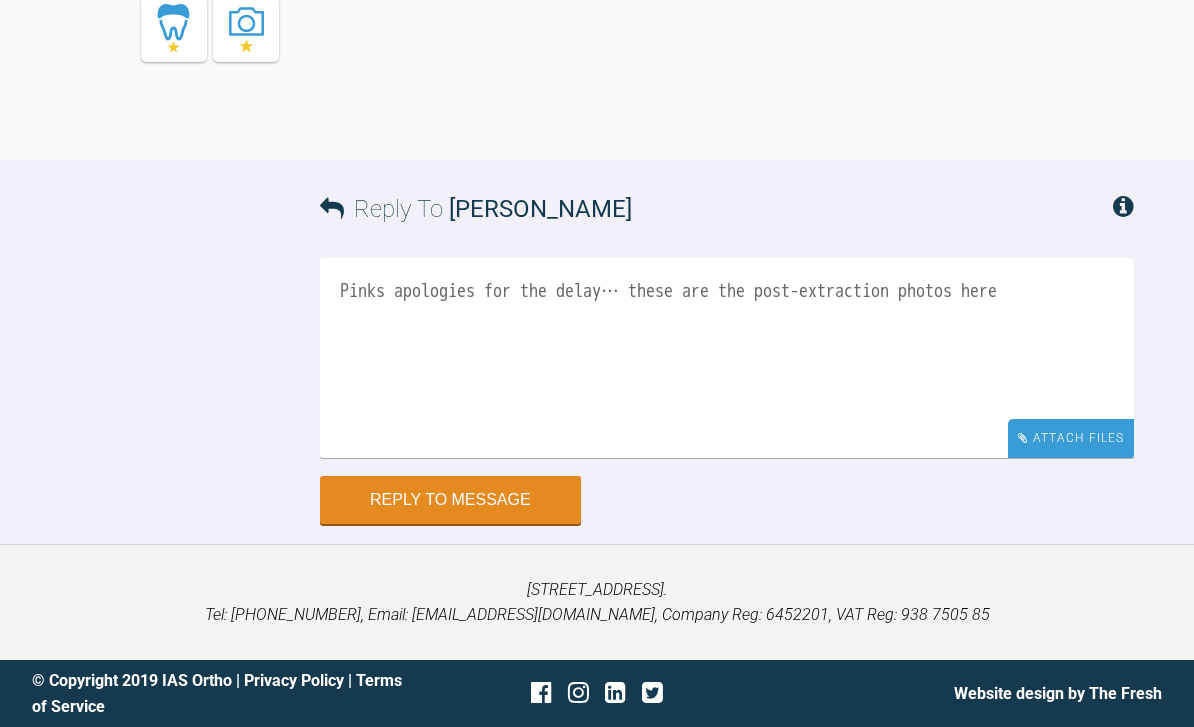 type on "Pinks apologies for the delay… these are the post-extraction photos here" 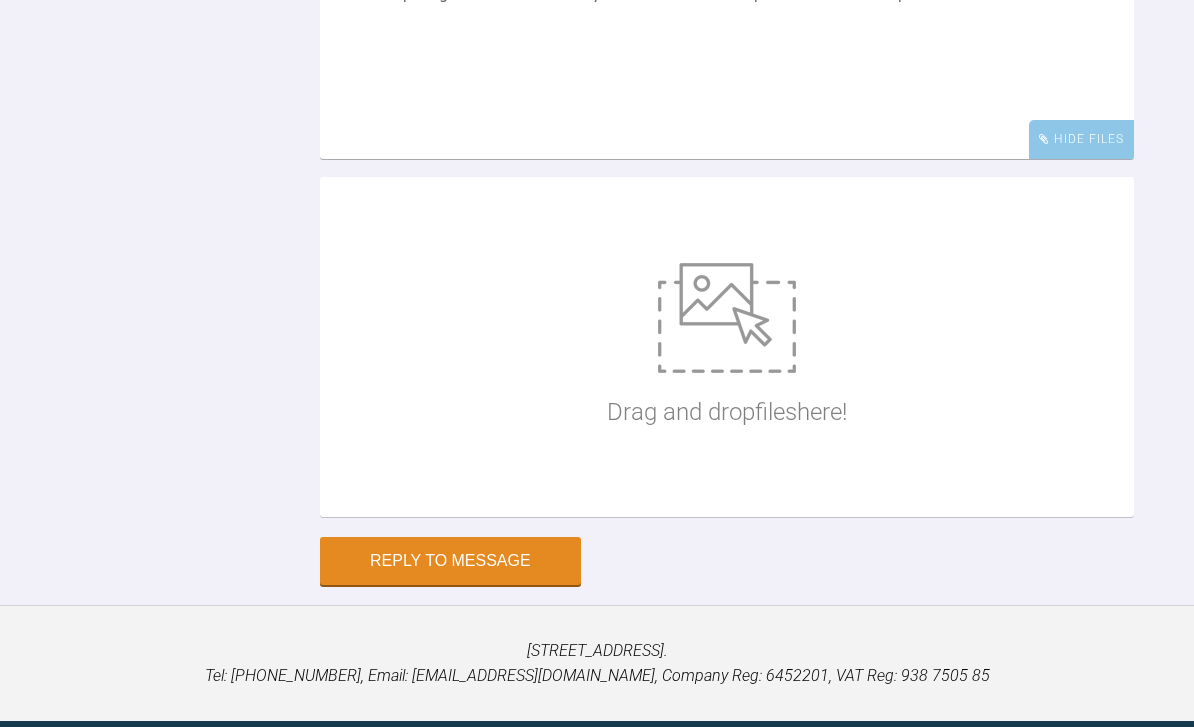 click at bounding box center (727, 318) 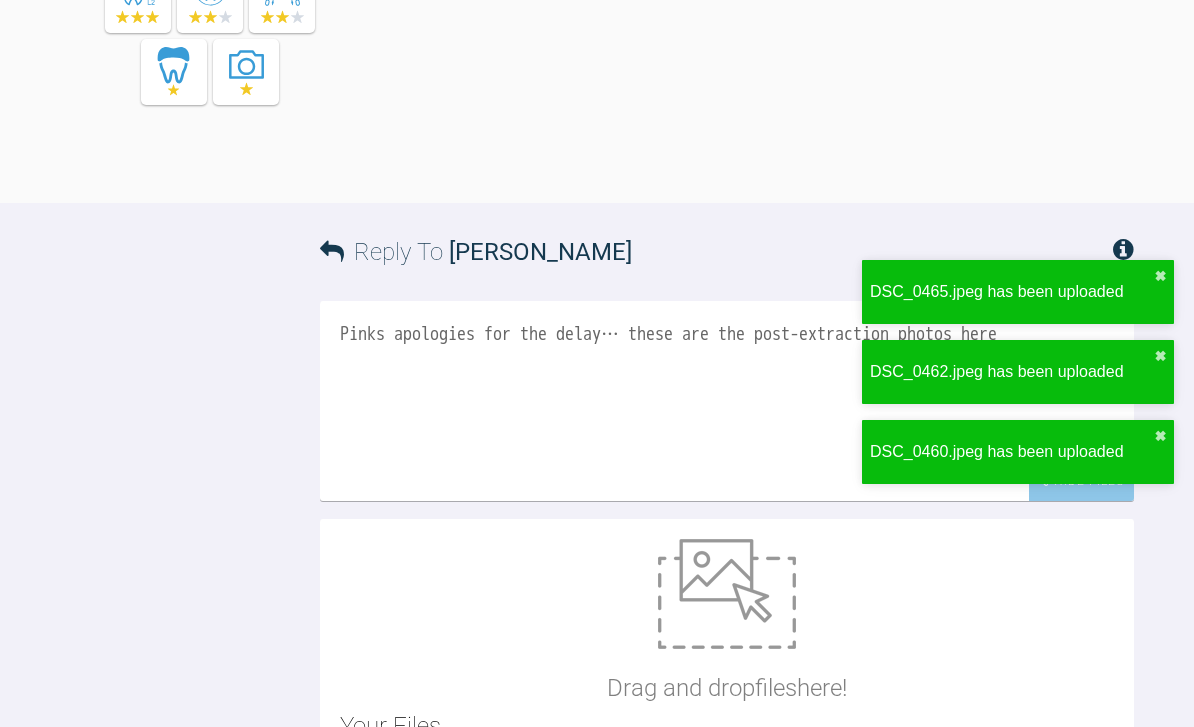 click on "Pinks apologies for the delay… these are the post-extraction photos here" at bounding box center [727, 401] 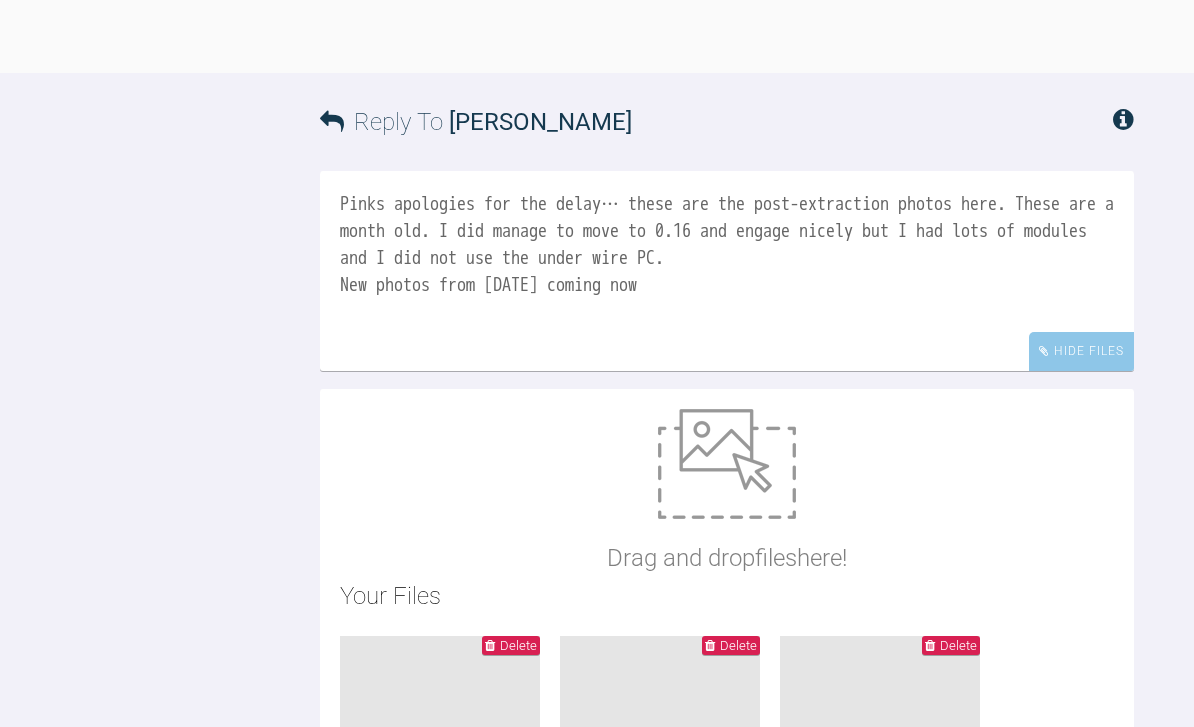 scroll, scrollTop: 25296, scrollLeft: 0, axis: vertical 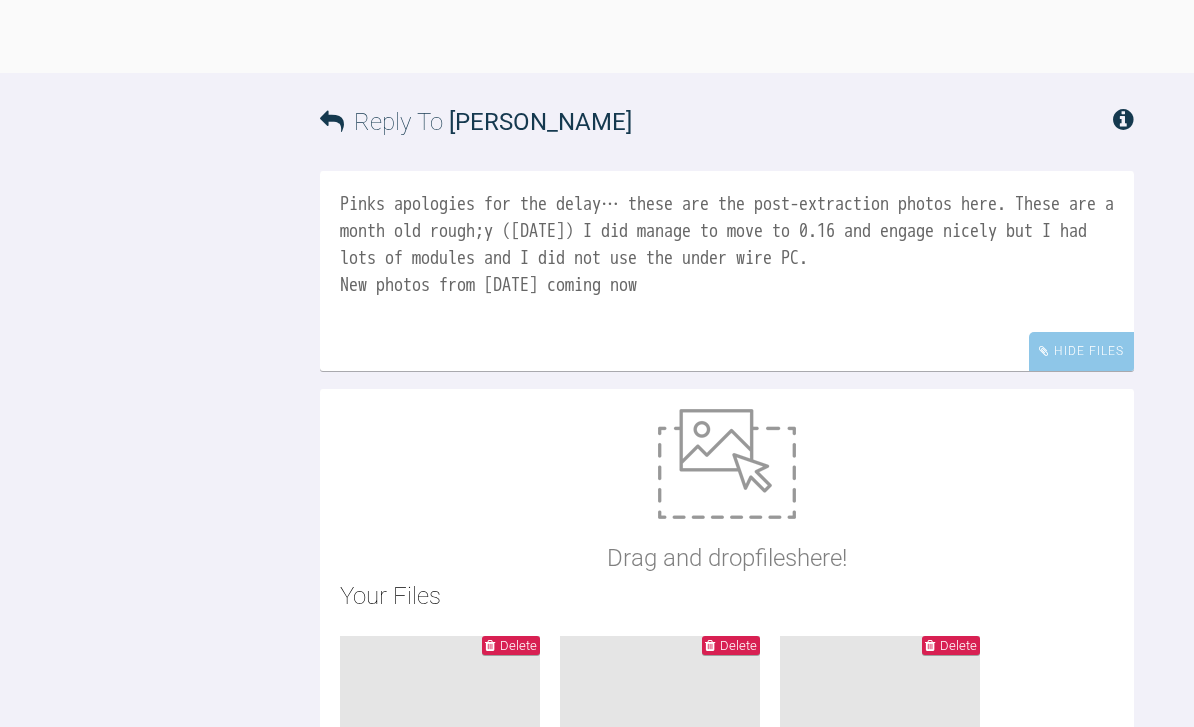 click on "Pinks apologies for the delay… these are the post-extraction photos here. These are a month old rough;y ([DATE]) I did manage to move to 0.16 and engage nicely but I had lots of modules and I did not use the under wire PC.
New photos from [DATE] coming now" at bounding box center [727, 271] 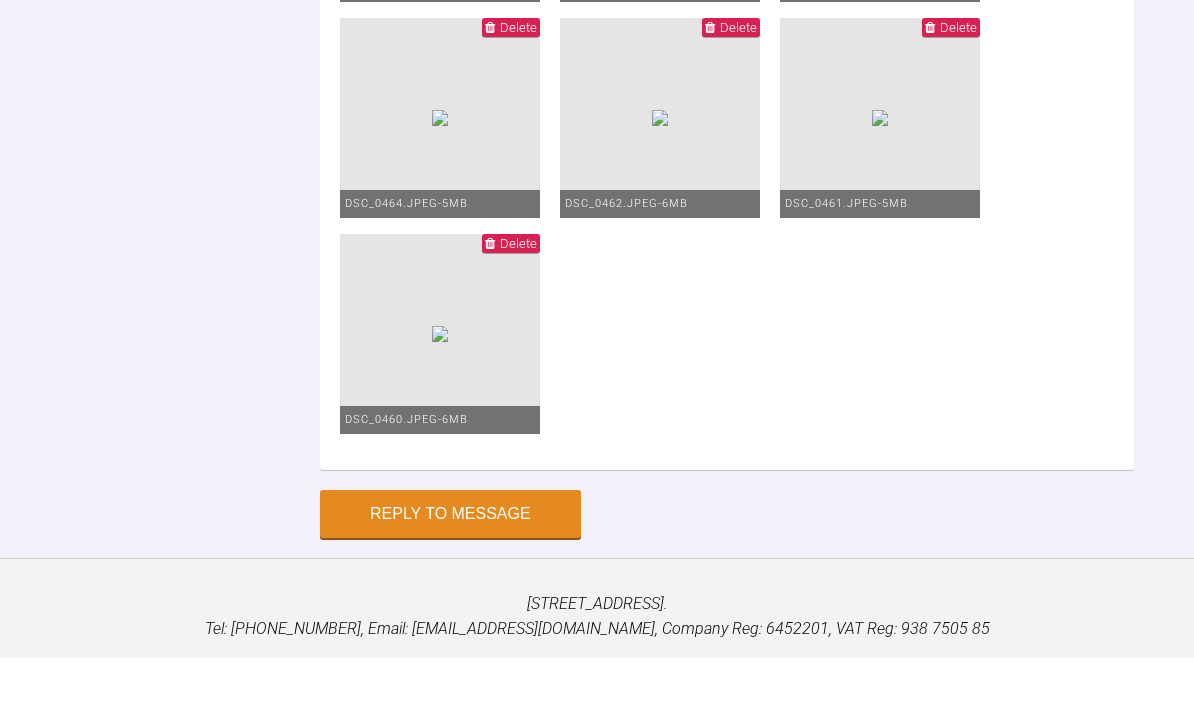 scroll, scrollTop: 26081, scrollLeft: 0, axis: vertical 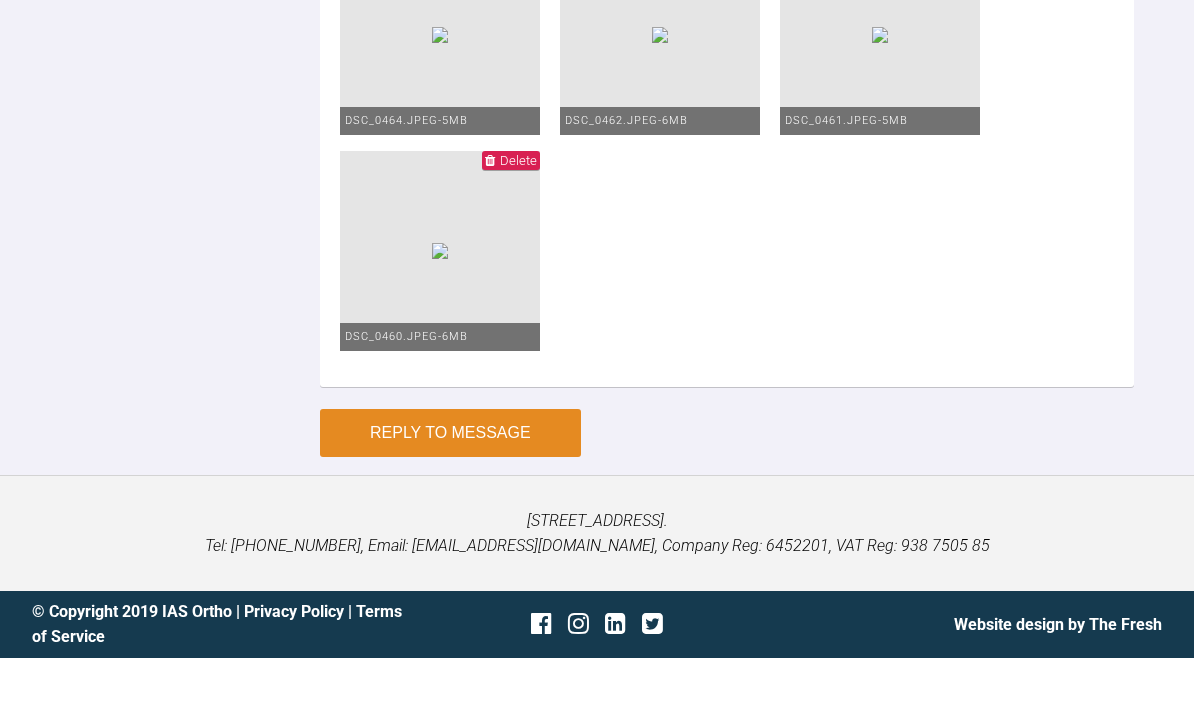 type on "Pinks apologies for the delay… these are the post-extraction photos here. These are a month old roughly ([DATE]) I did manage to move to 0.16 and engage nicely but I had lots of modules and I did not use the under wire PC.
New photos from [DATE] coming now" 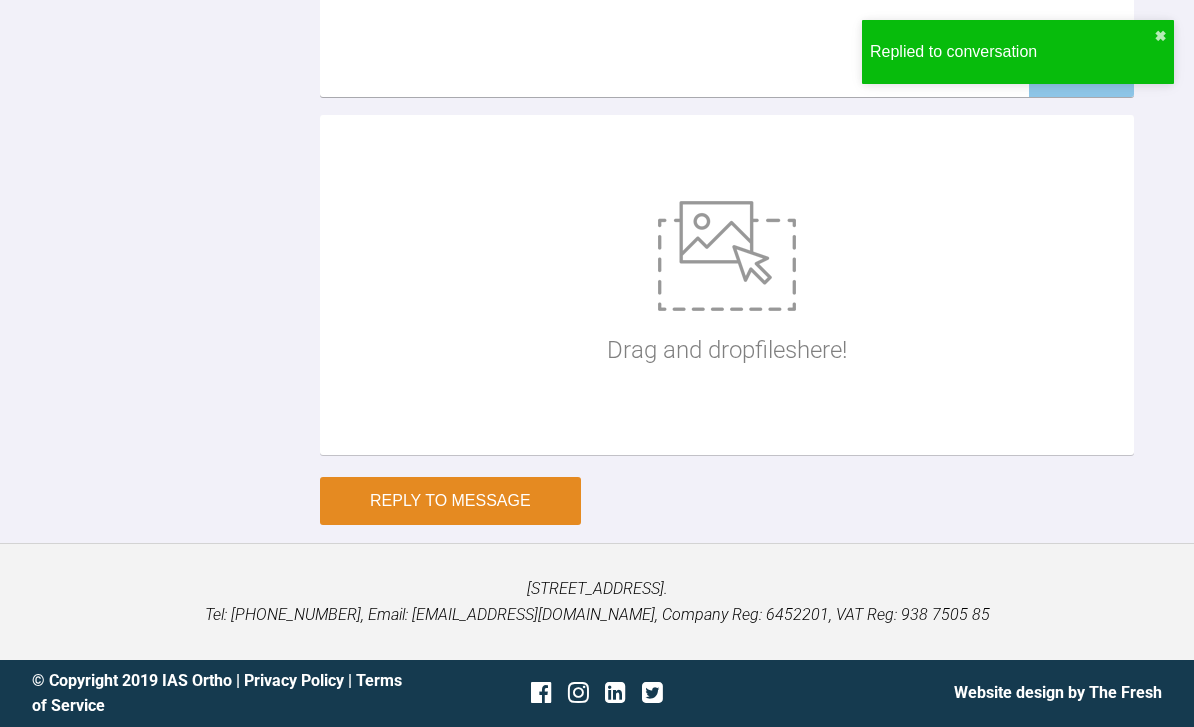 scroll, scrollTop: 26327, scrollLeft: 0, axis: vertical 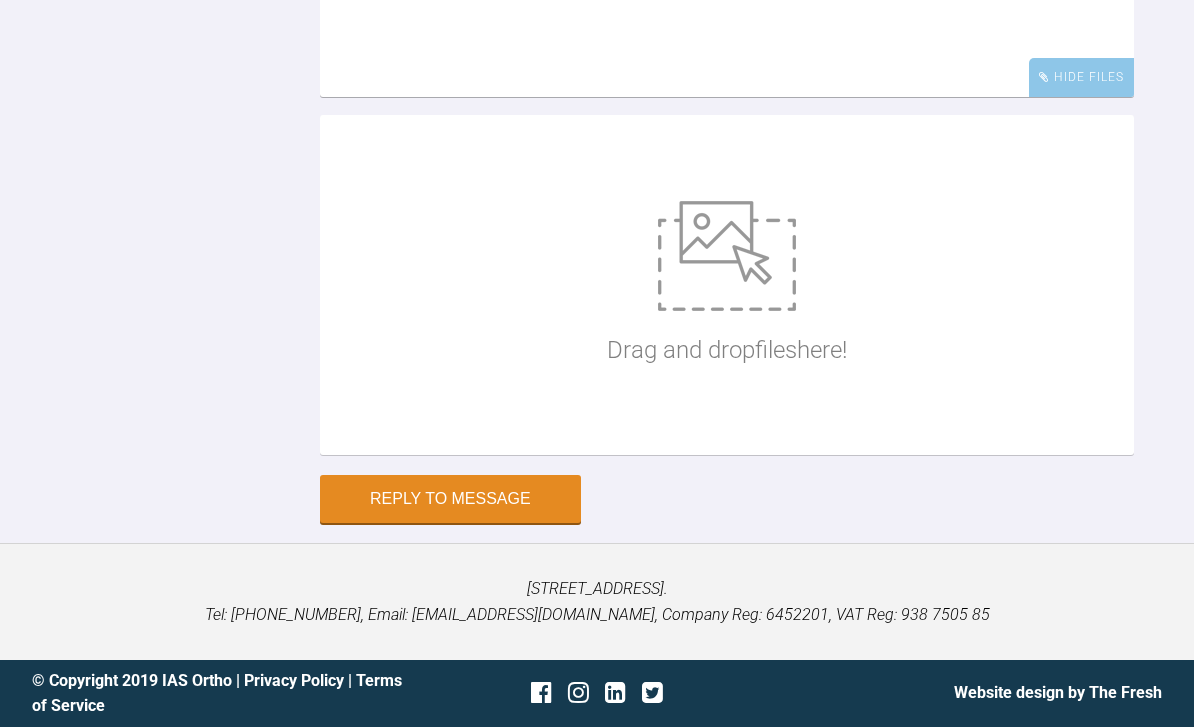 click at bounding box center (727, -3) 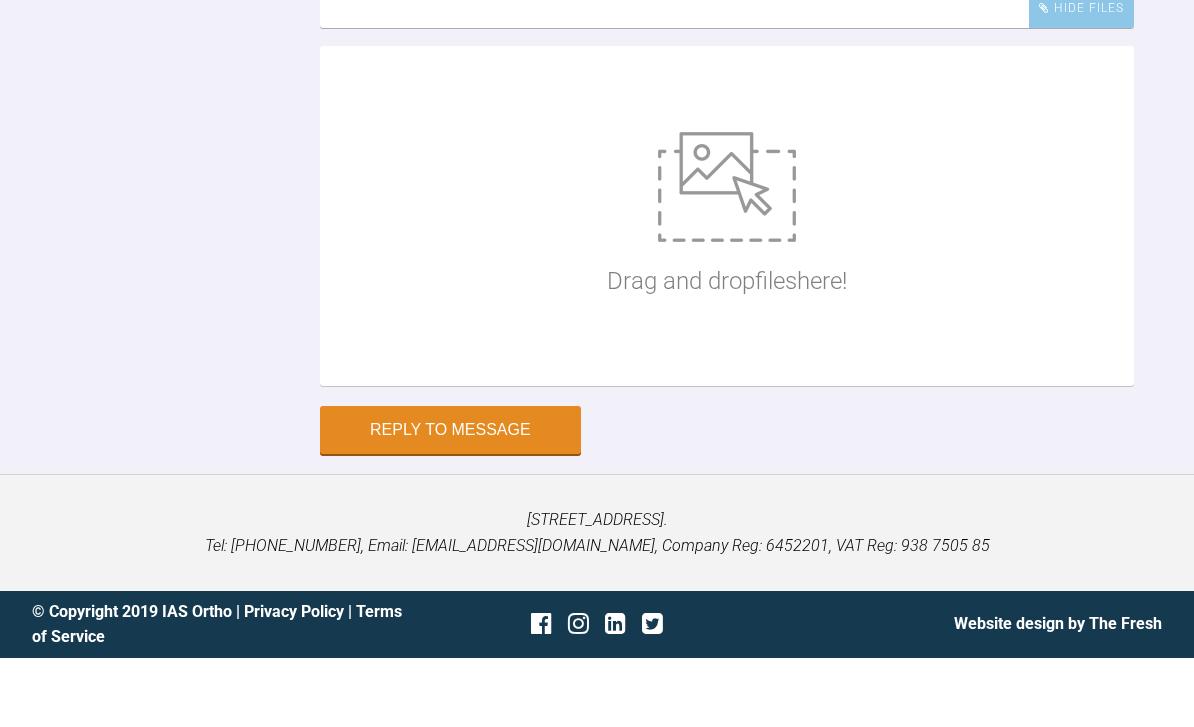 scroll, scrollTop: 26501, scrollLeft: 0, axis: vertical 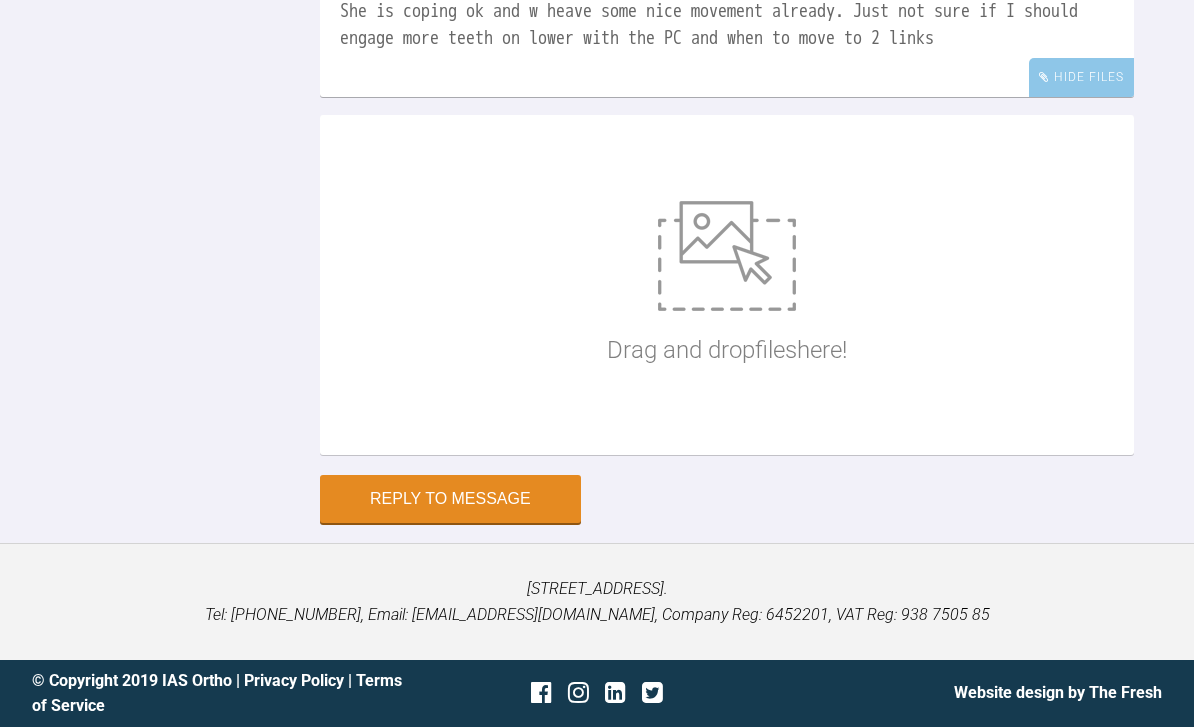 type on "C:\fakepath\DSC_0853.jpeg" 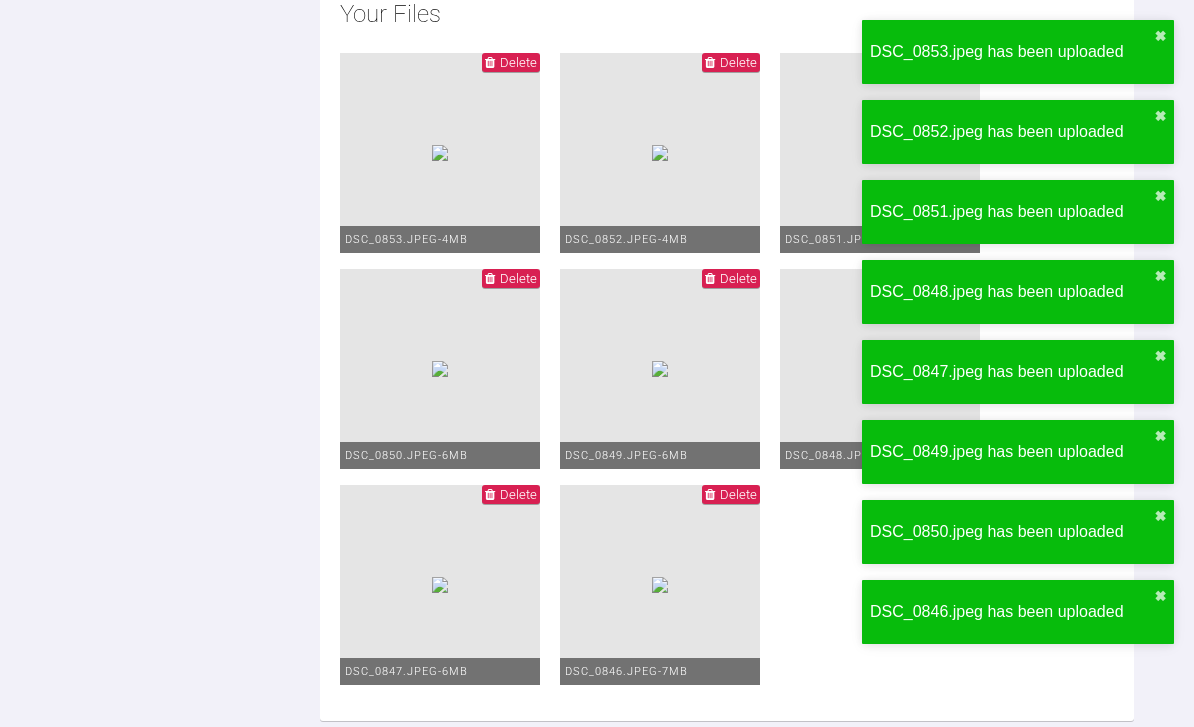 click on "[DATE] I stayed on 0.16 and as the uppers have aligned better and there were no obstructions I managed to engage PC under wire teeth 12-13 (3 links). I usually start at 0.12 and was super conscious I didn’t but there was no way to fit all in.
She is coping ok and w heave some nice movement already. Just not sure if I should engage more teeth on lower with the PC and when to move to 2 links" at bounding box center [727, -312] 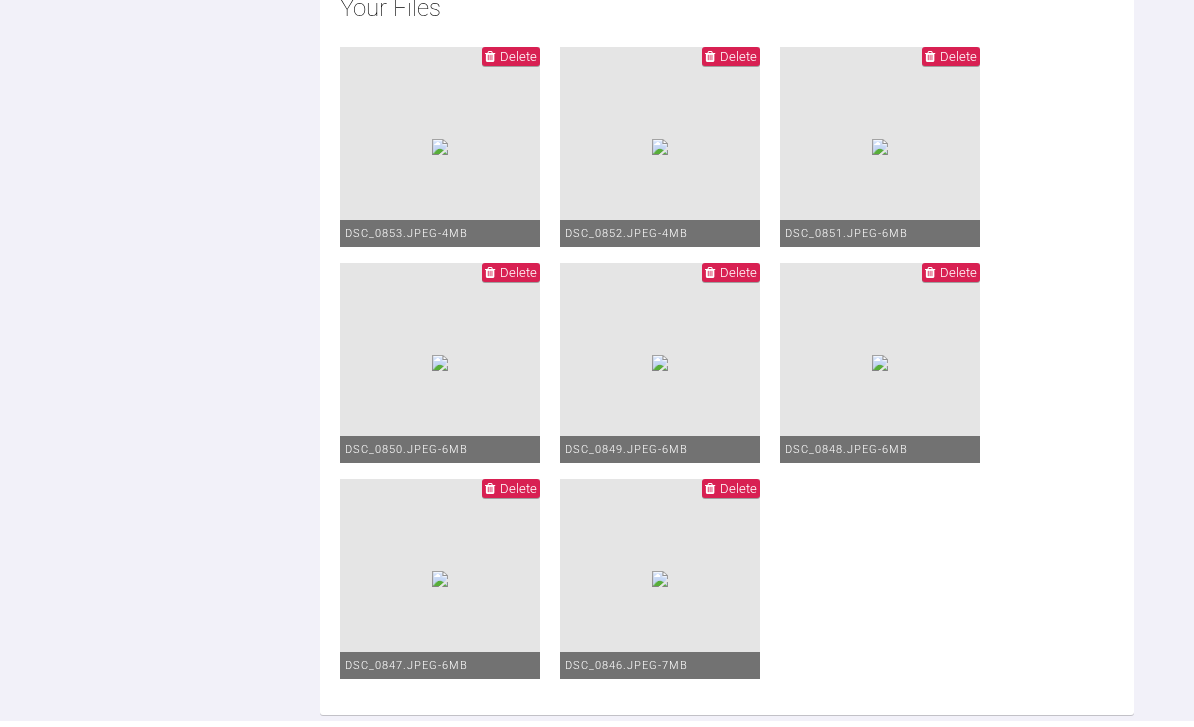 click on "[DATE] I stayed on 0.16 and as the uppers have aligned better and there were no obstructions I managed to engage PC under wire teeth 12-13 (3 links). I usually start at 0.12 and was super conscious I didn’t but there was no way to fit all in.
She is coping ok and we have some nice movement already. Just not sure if I should engage more teeth on lower with the PC and when to move to 2 links" at bounding box center (727, -312) 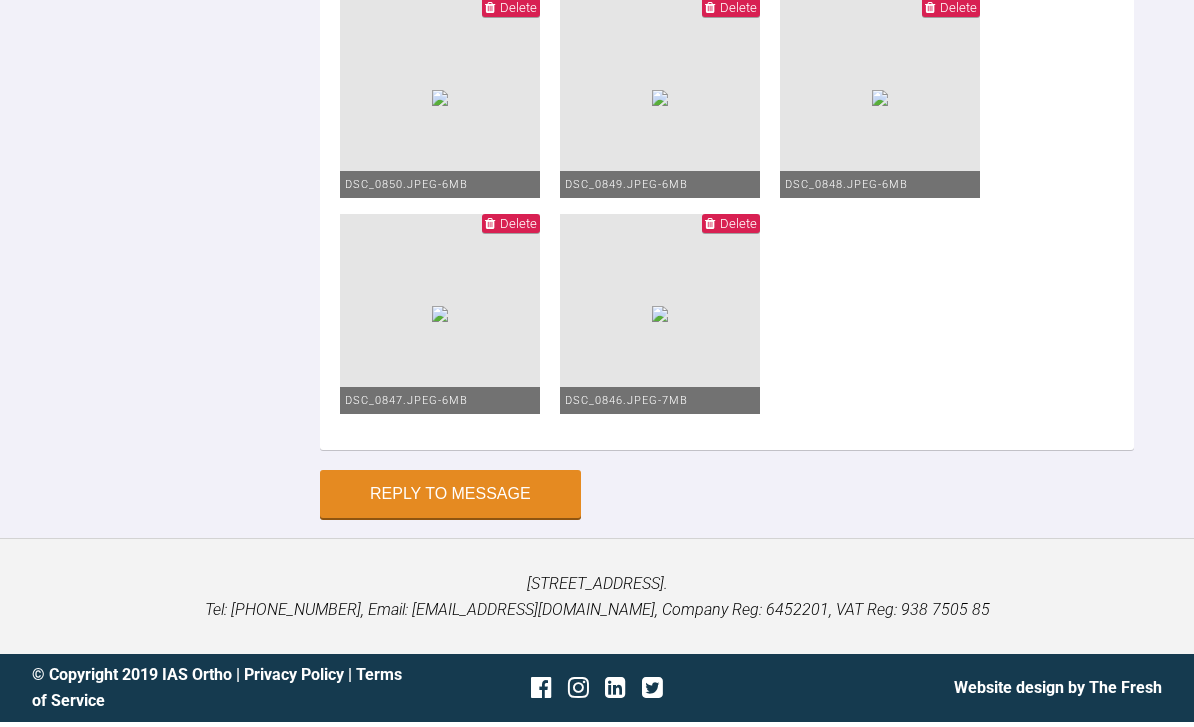 scroll, scrollTop: 27391, scrollLeft: 0, axis: vertical 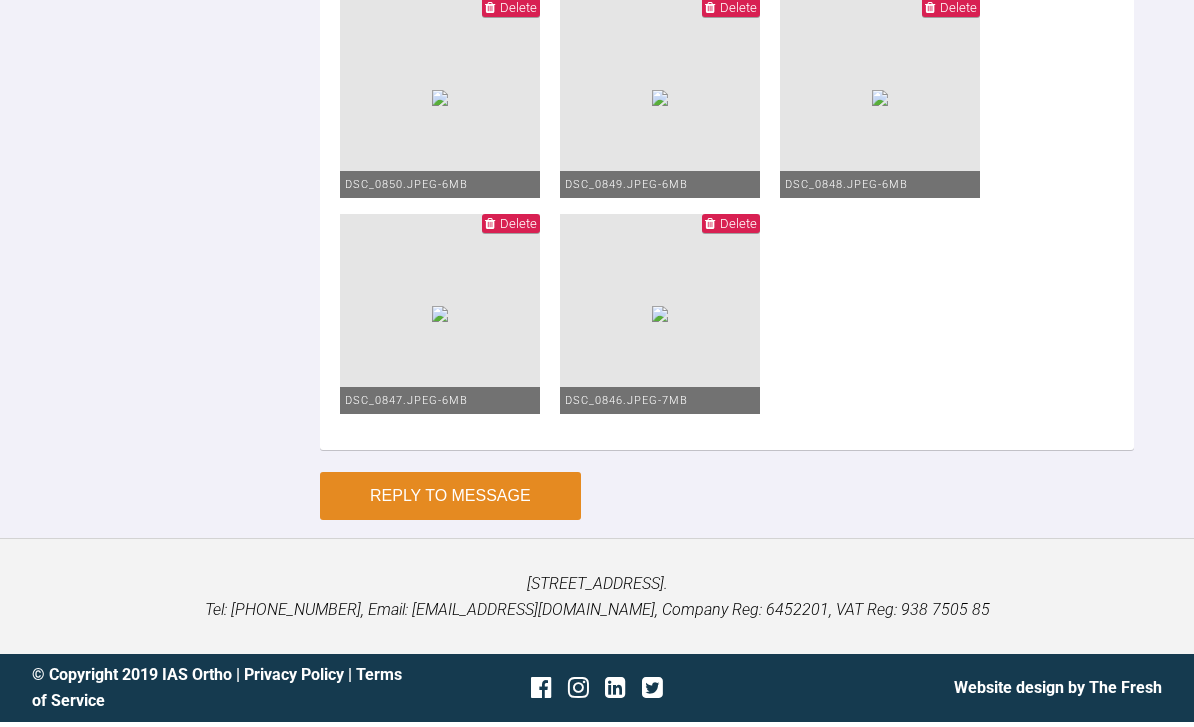 type on "[DATE] I stayed on 0.16 and as the uppers have aligned better and there were no obstructions I managed to engage PC under wire teeth 12-13 (3 links). I usually start at 0.12 and was super conscious I didn’t but there was no way to fit all in.
She is coping ok and we have some nice movement already. Just not sure if I should engage more teeth on lower with the PC and when to move to 2 links. Thank you" 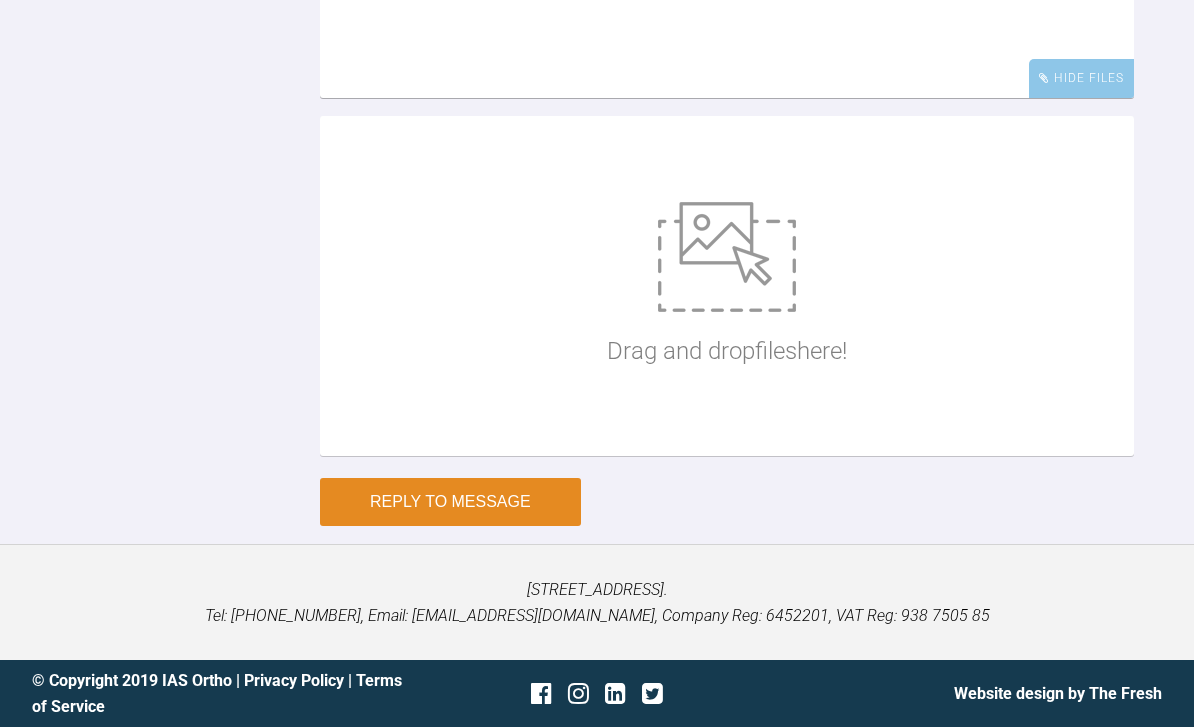 scroll, scrollTop: 27727, scrollLeft: 0, axis: vertical 